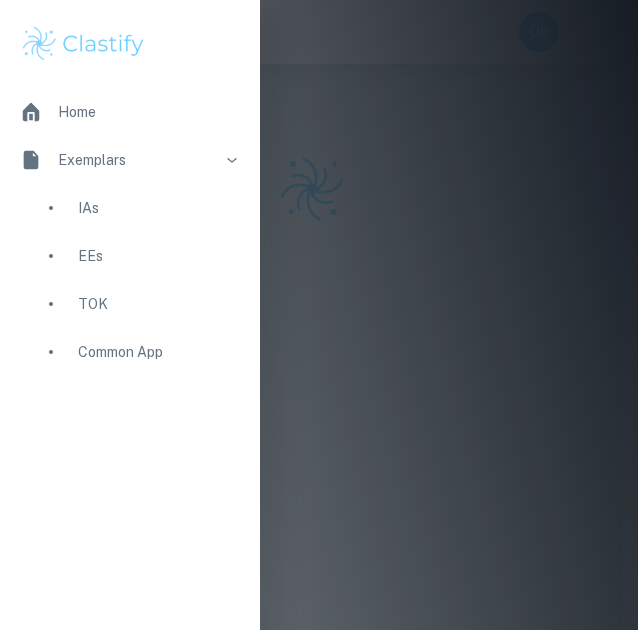 scroll, scrollTop: 0, scrollLeft: 0, axis: both 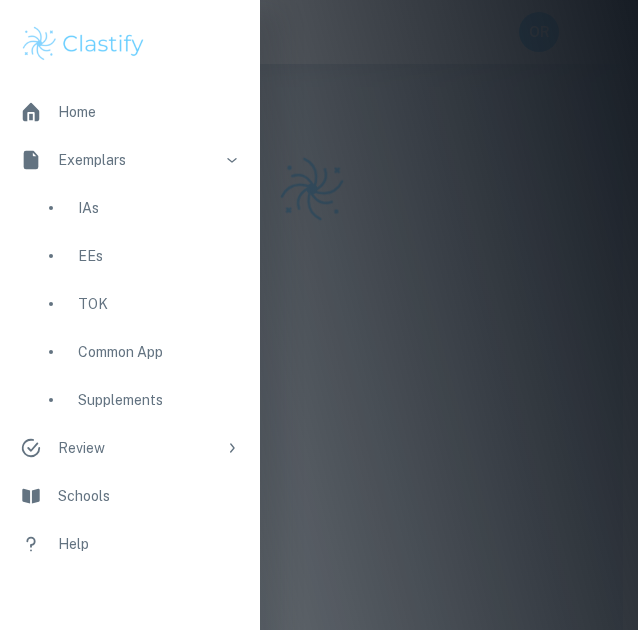click on "EEs" at bounding box center [159, 256] 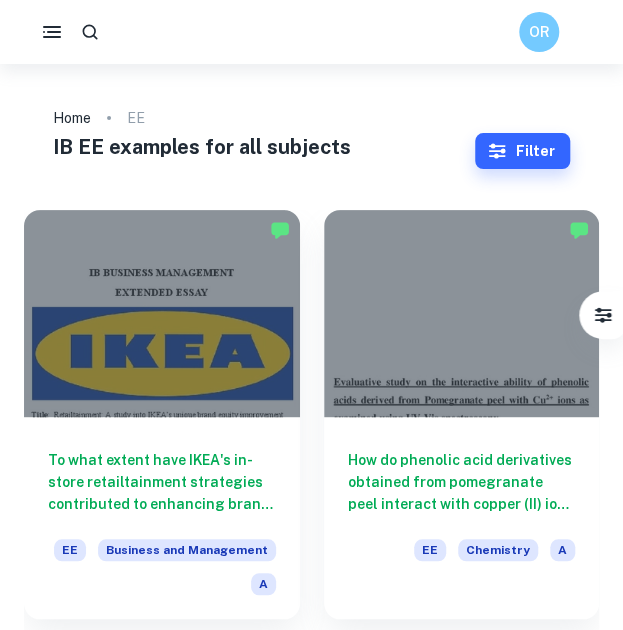 click on "Home EE" at bounding box center (312, 118) 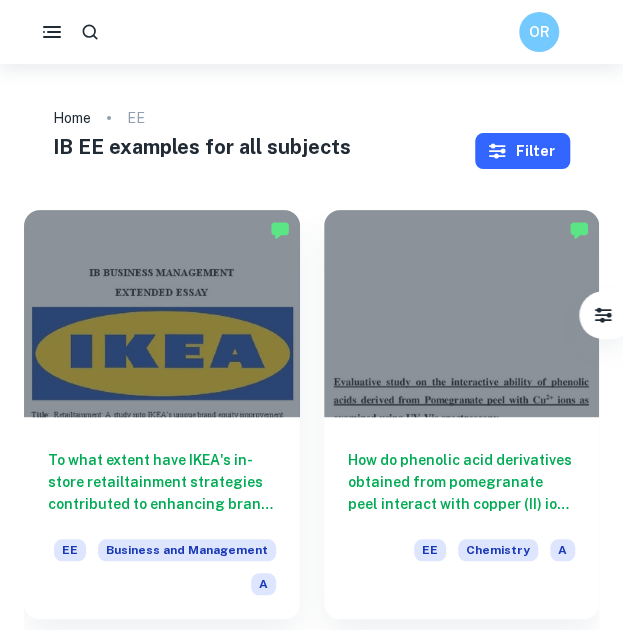 click on "Filter" at bounding box center (522, 151) 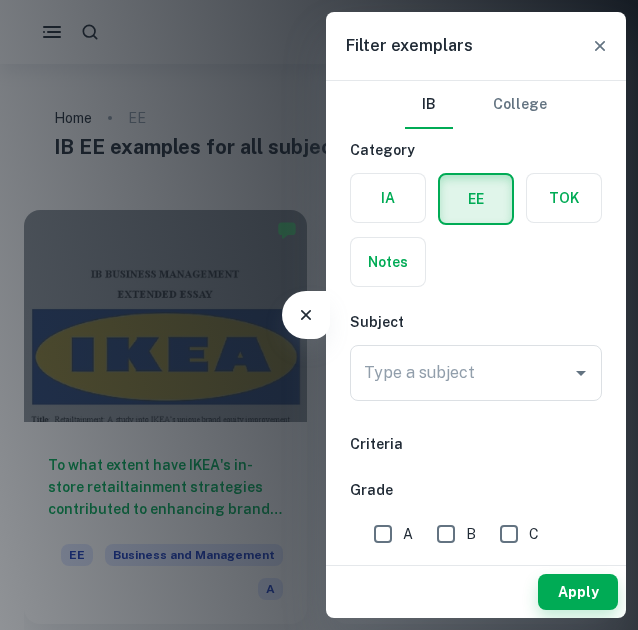 scroll, scrollTop: 23, scrollLeft: 0, axis: vertical 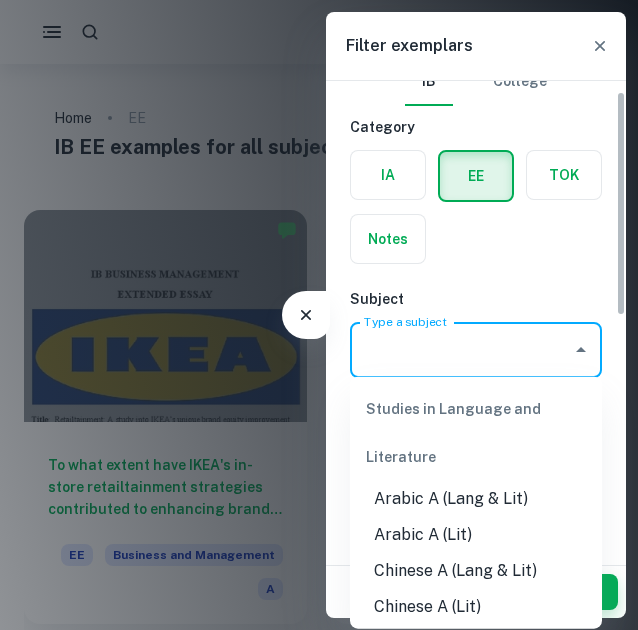 click on "Type a subject" at bounding box center [461, 350] 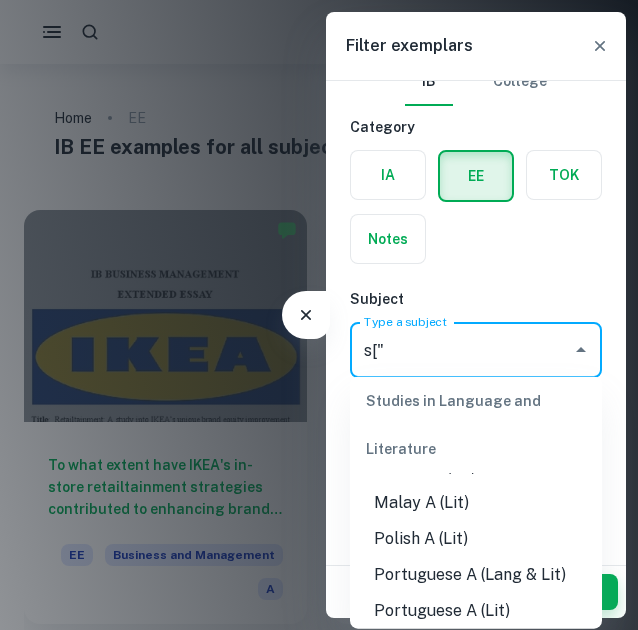 scroll, scrollTop: 0, scrollLeft: 0, axis: both 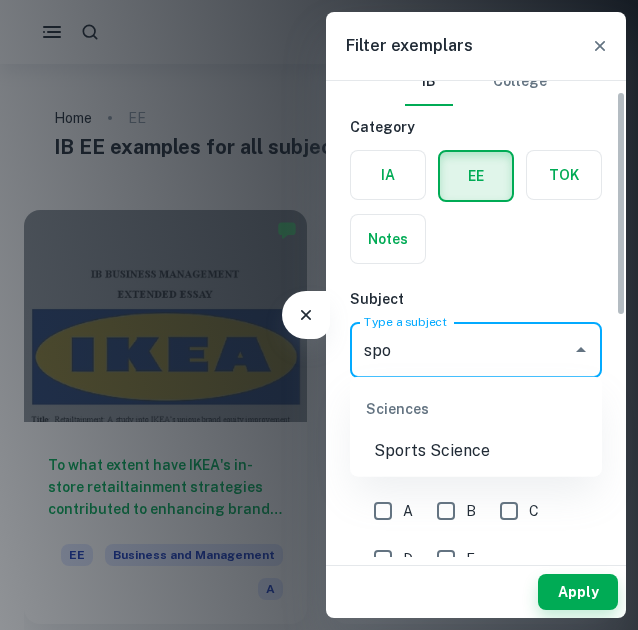 click on "Sports Science" at bounding box center [476, 451] 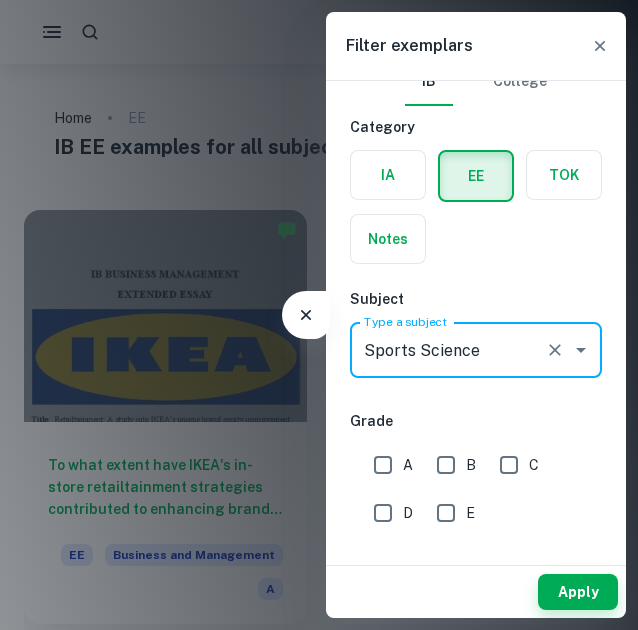 type on "Sports Science" 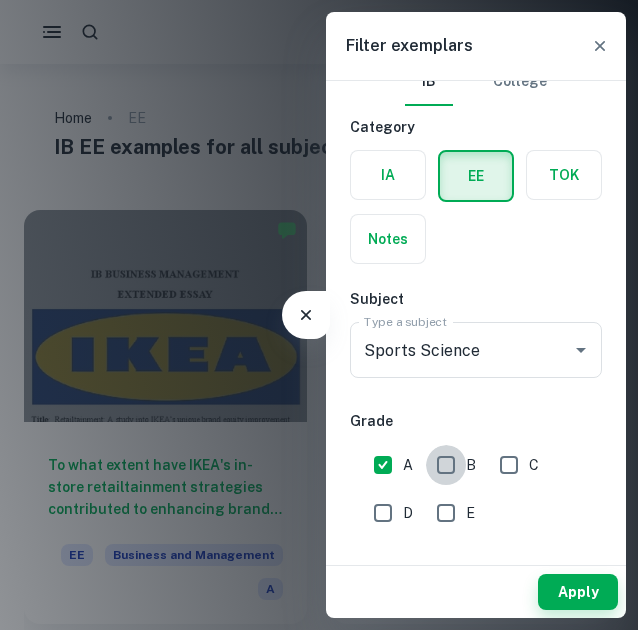 click on "B" at bounding box center (446, 465) 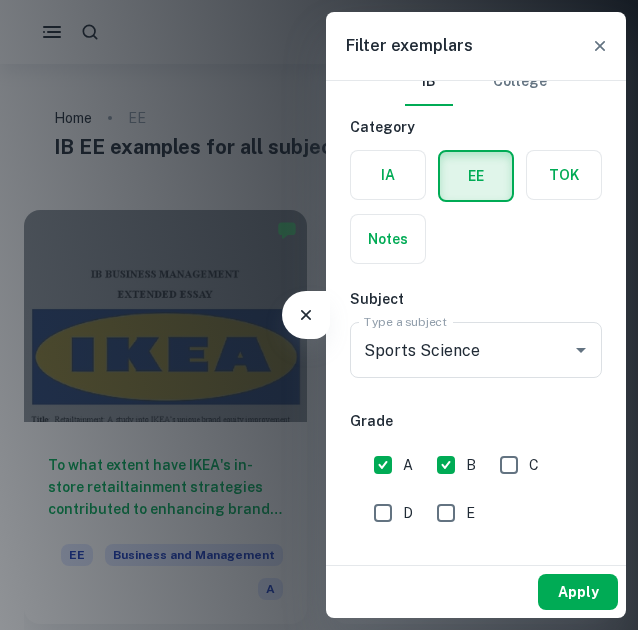 click on "Apply" at bounding box center (578, 592) 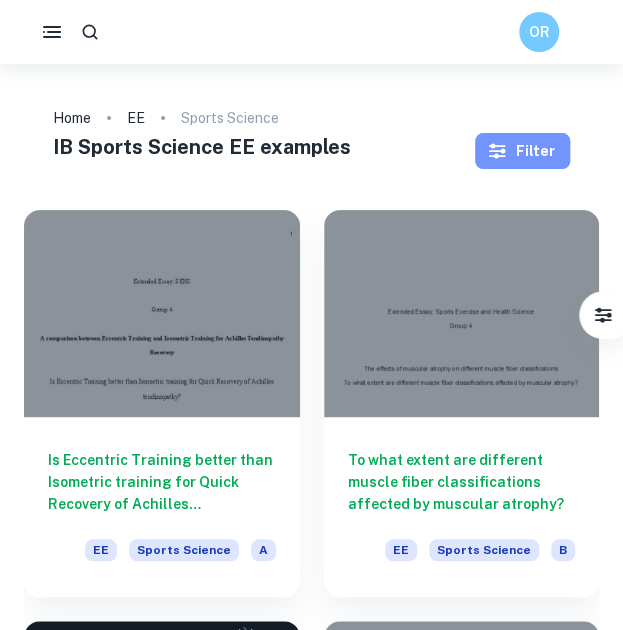 click on "Filter" at bounding box center (522, 151) 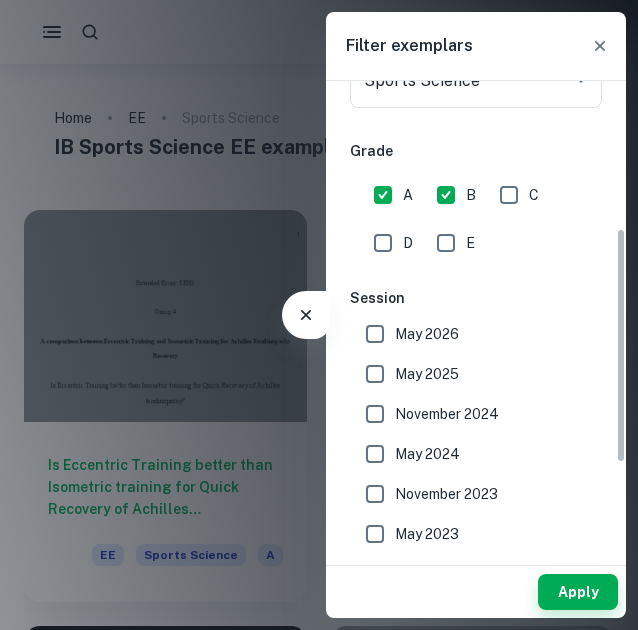 scroll, scrollTop: 298, scrollLeft: 0, axis: vertical 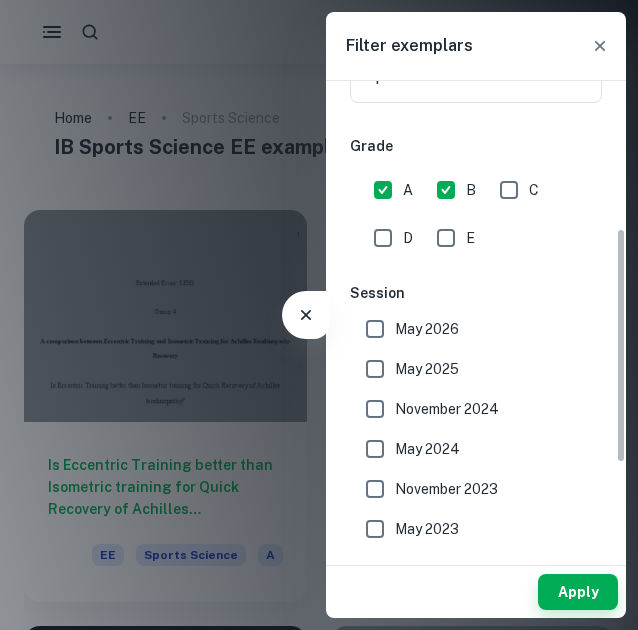 click on "May 2026" at bounding box center (427, 329) 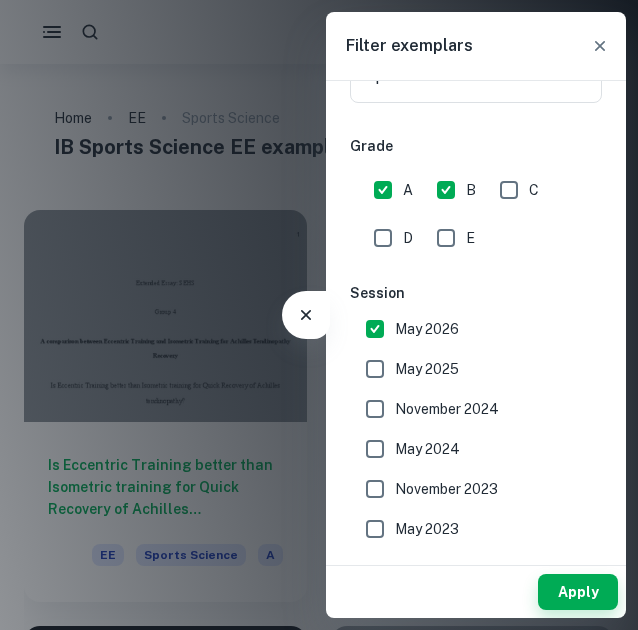 click on "May 2025" at bounding box center [427, 369] 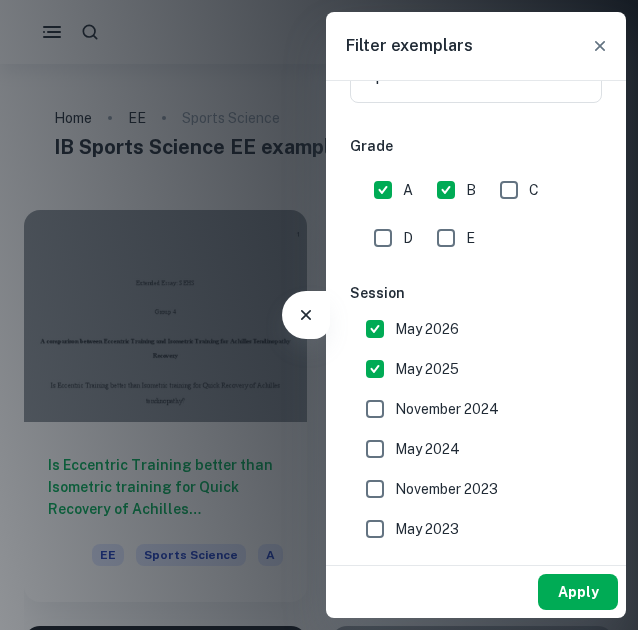 click on "Apply" at bounding box center [578, 592] 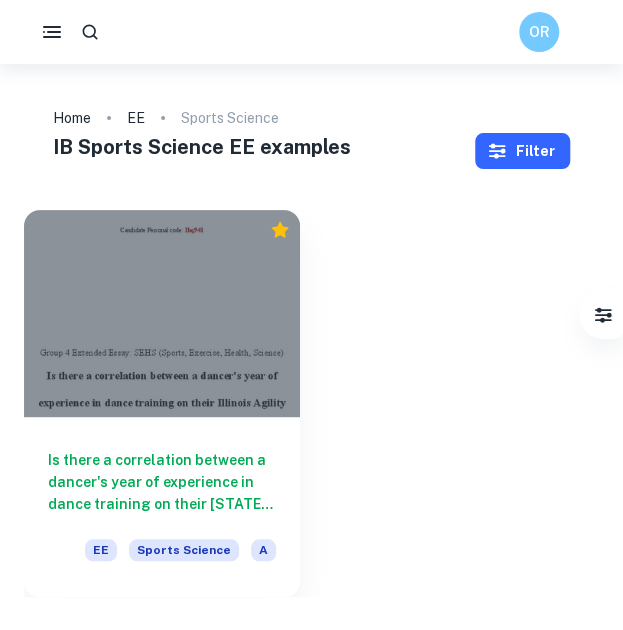 click on "Filter" at bounding box center [522, 151] 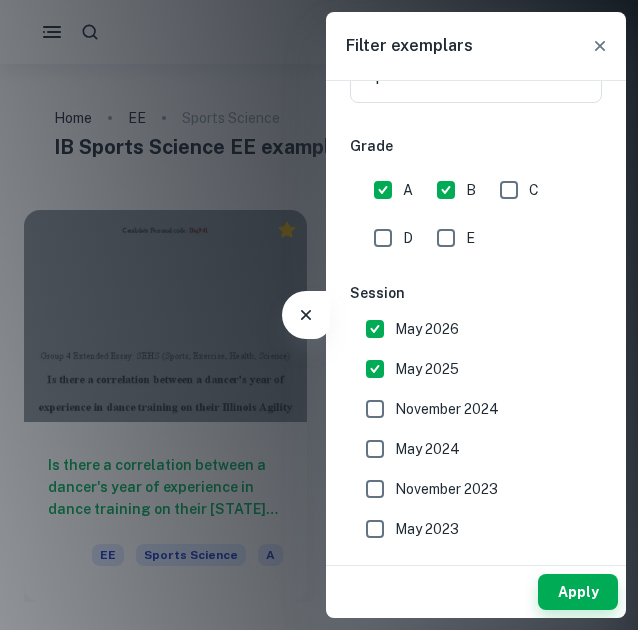 click on "November 2024" at bounding box center [447, 409] 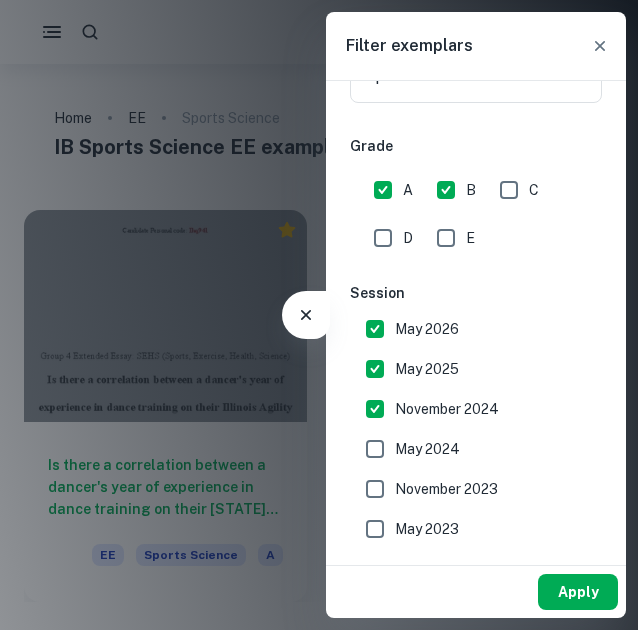 click on "Apply" at bounding box center (578, 592) 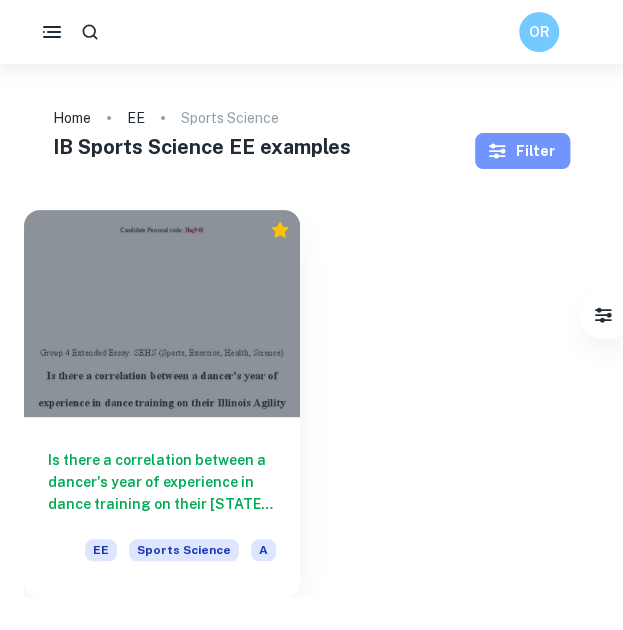 click on "Filter" at bounding box center (522, 151) 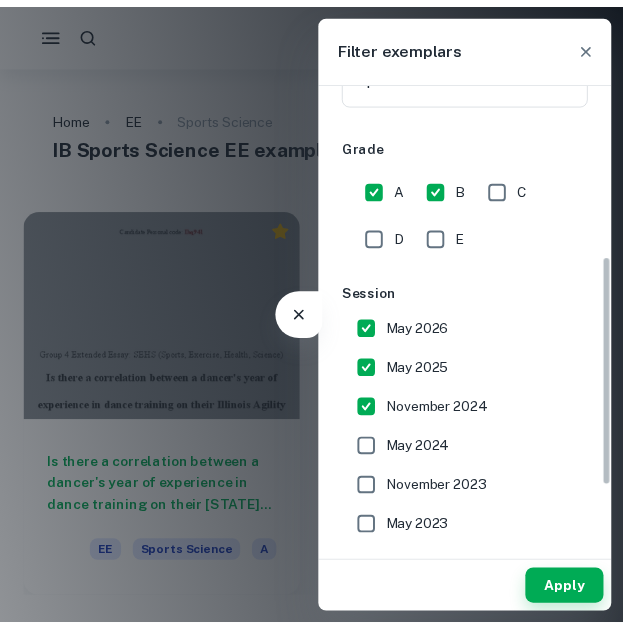 scroll, scrollTop: 383, scrollLeft: 0, axis: vertical 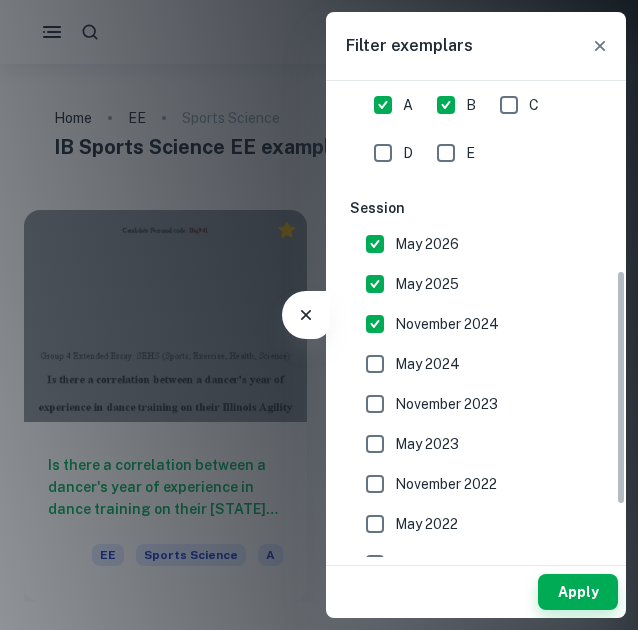 click on "May 2024" at bounding box center (427, 364) 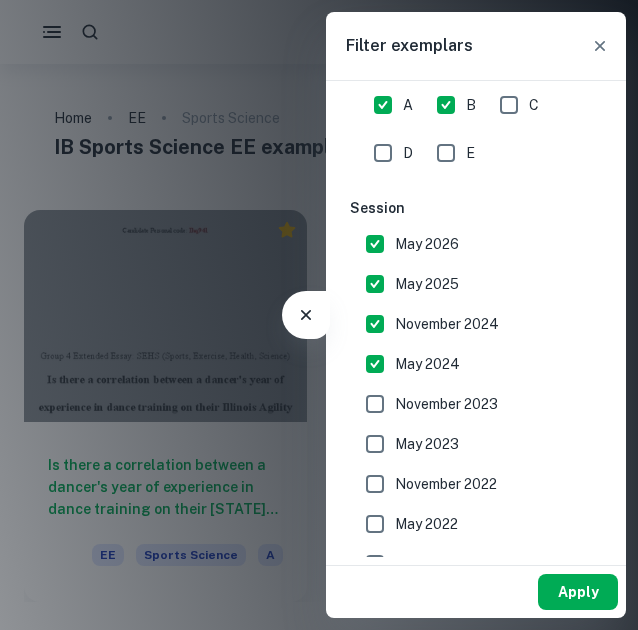 click on "Apply" at bounding box center (578, 592) 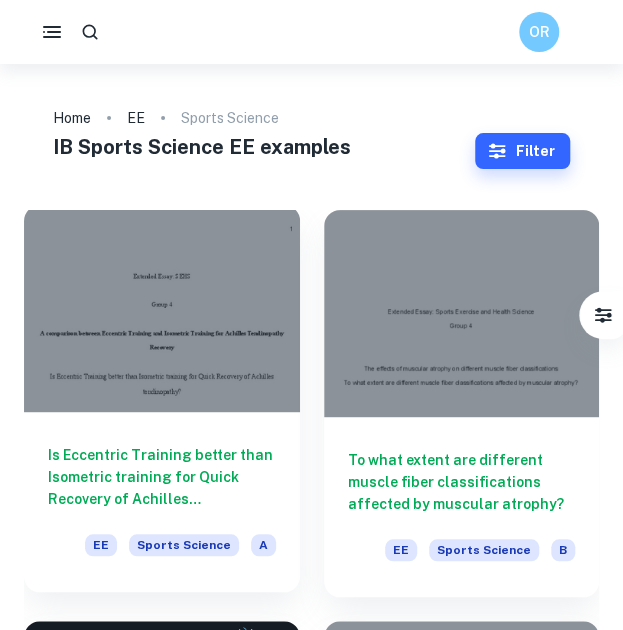 scroll, scrollTop: 91, scrollLeft: 0, axis: vertical 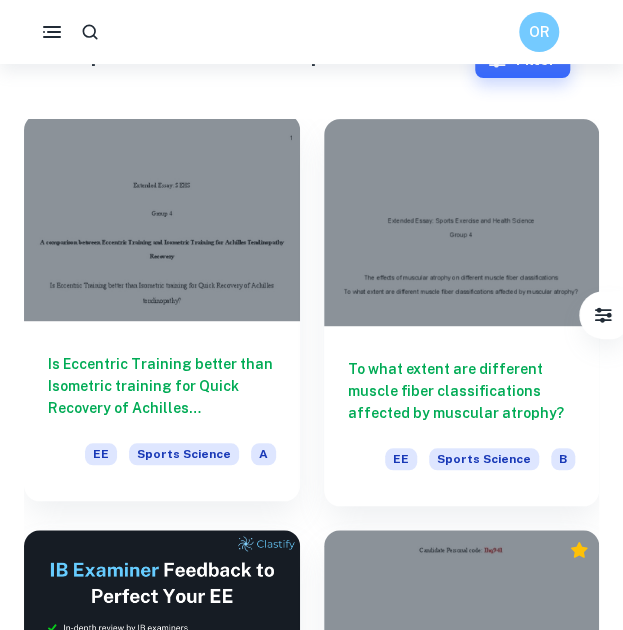 click at bounding box center [162, 217] 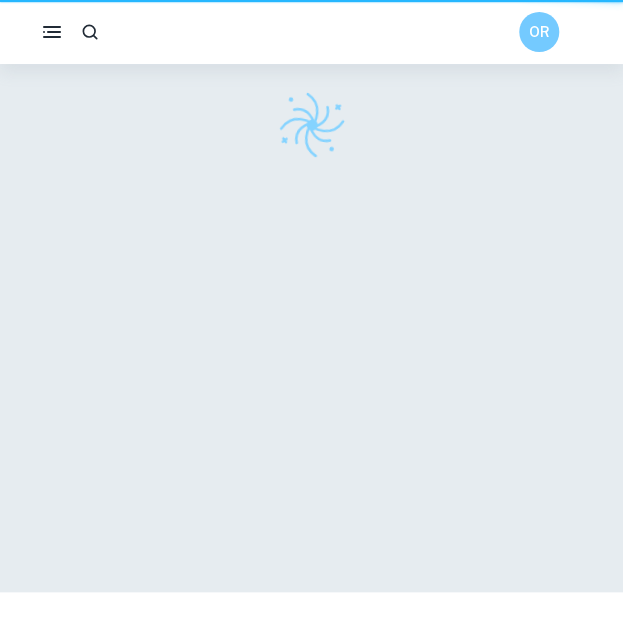 scroll, scrollTop: 0, scrollLeft: 0, axis: both 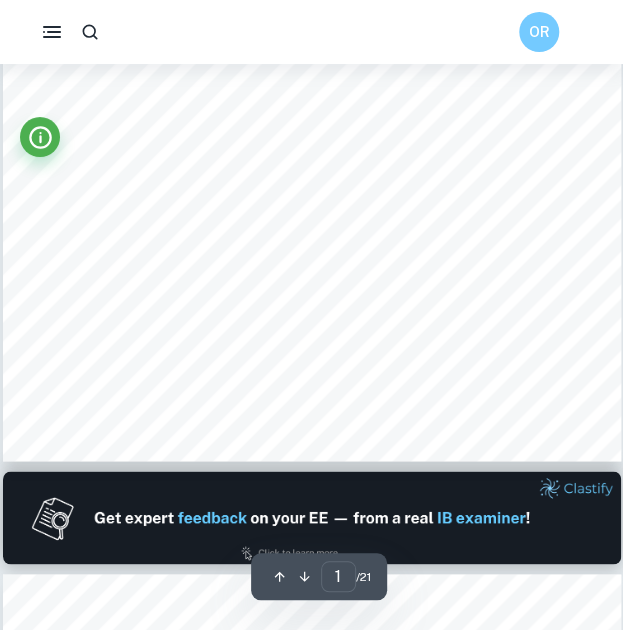 type on "2" 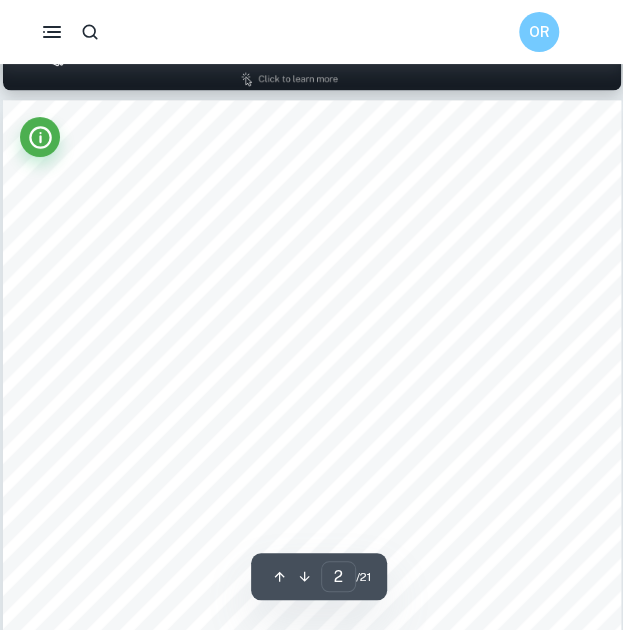 scroll, scrollTop: 899, scrollLeft: 0, axis: vertical 